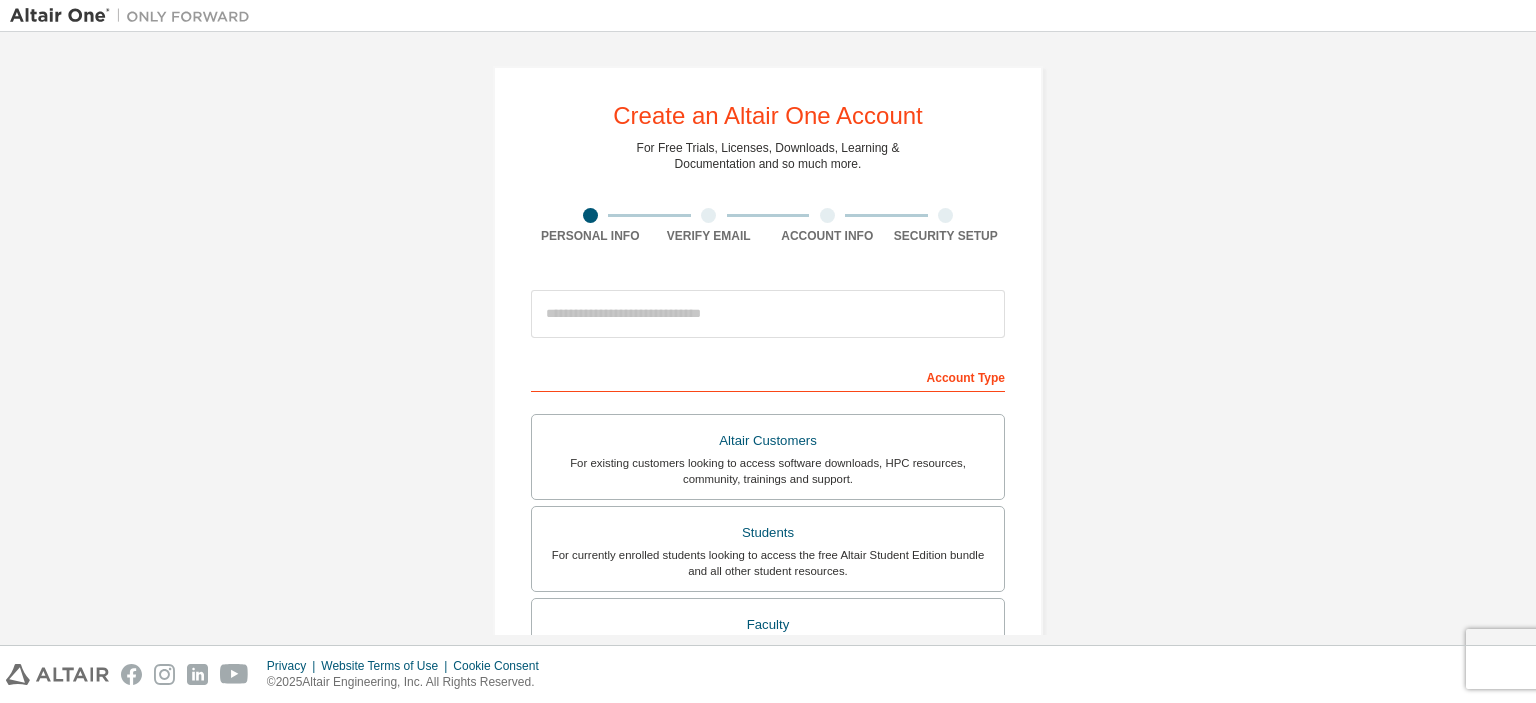 scroll, scrollTop: 0, scrollLeft: 0, axis: both 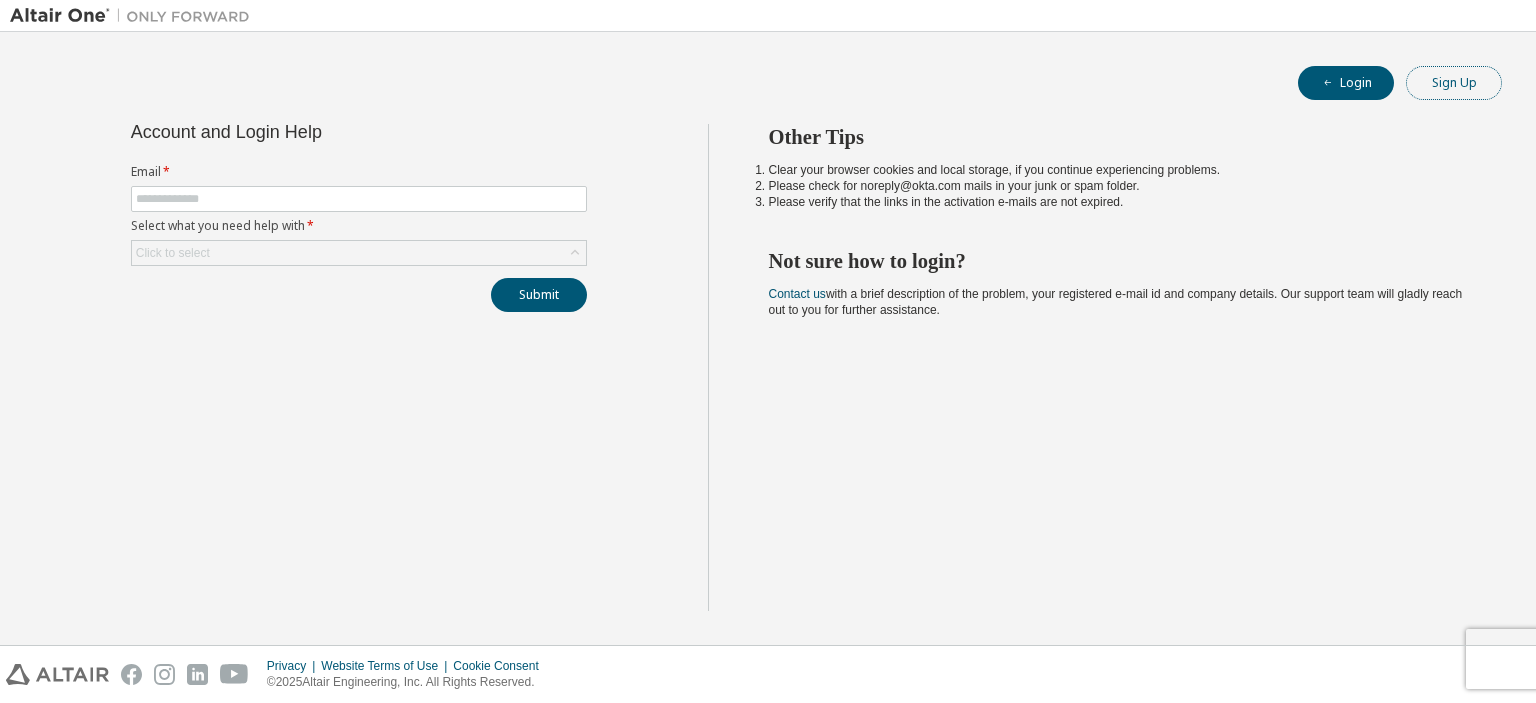 click on "Sign Up" at bounding box center (1454, 83) 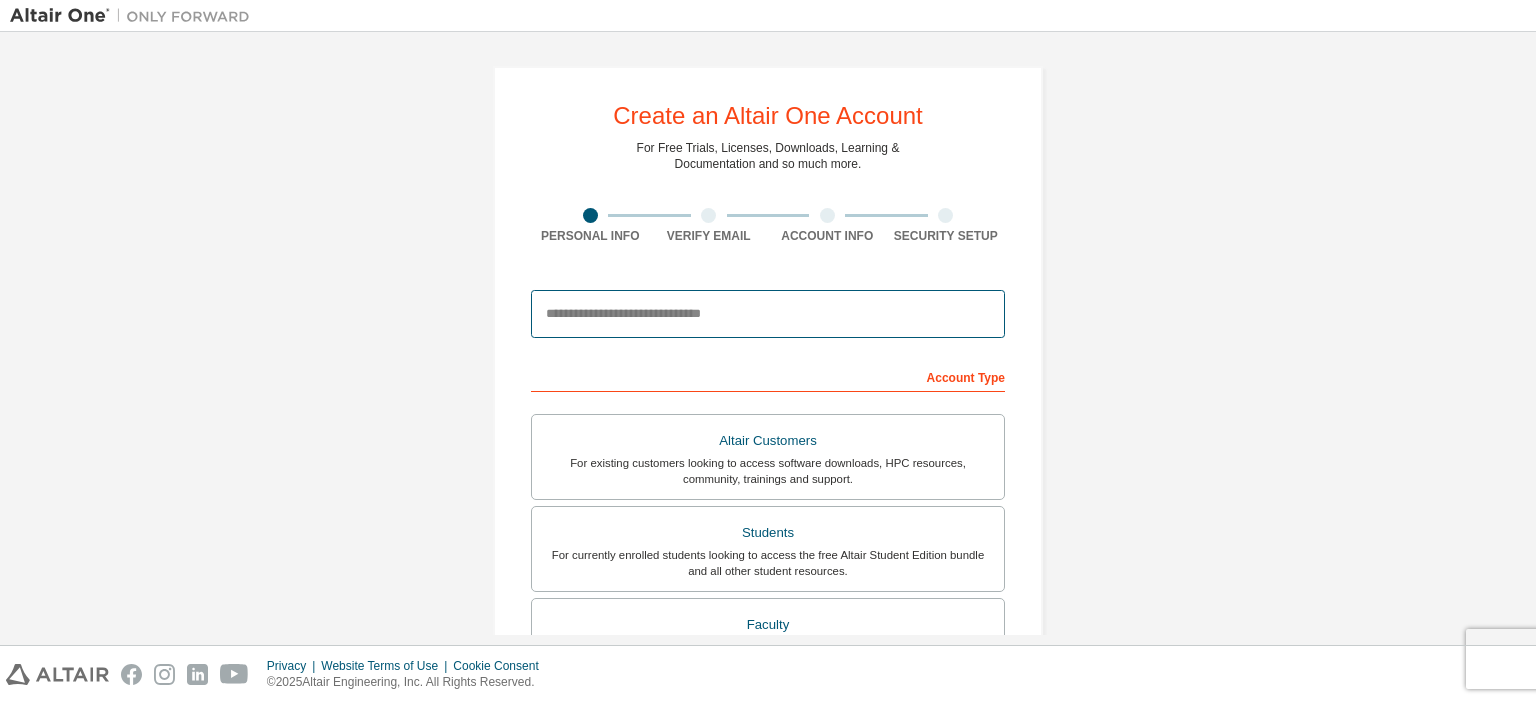 click at bounding box center [768, 314] 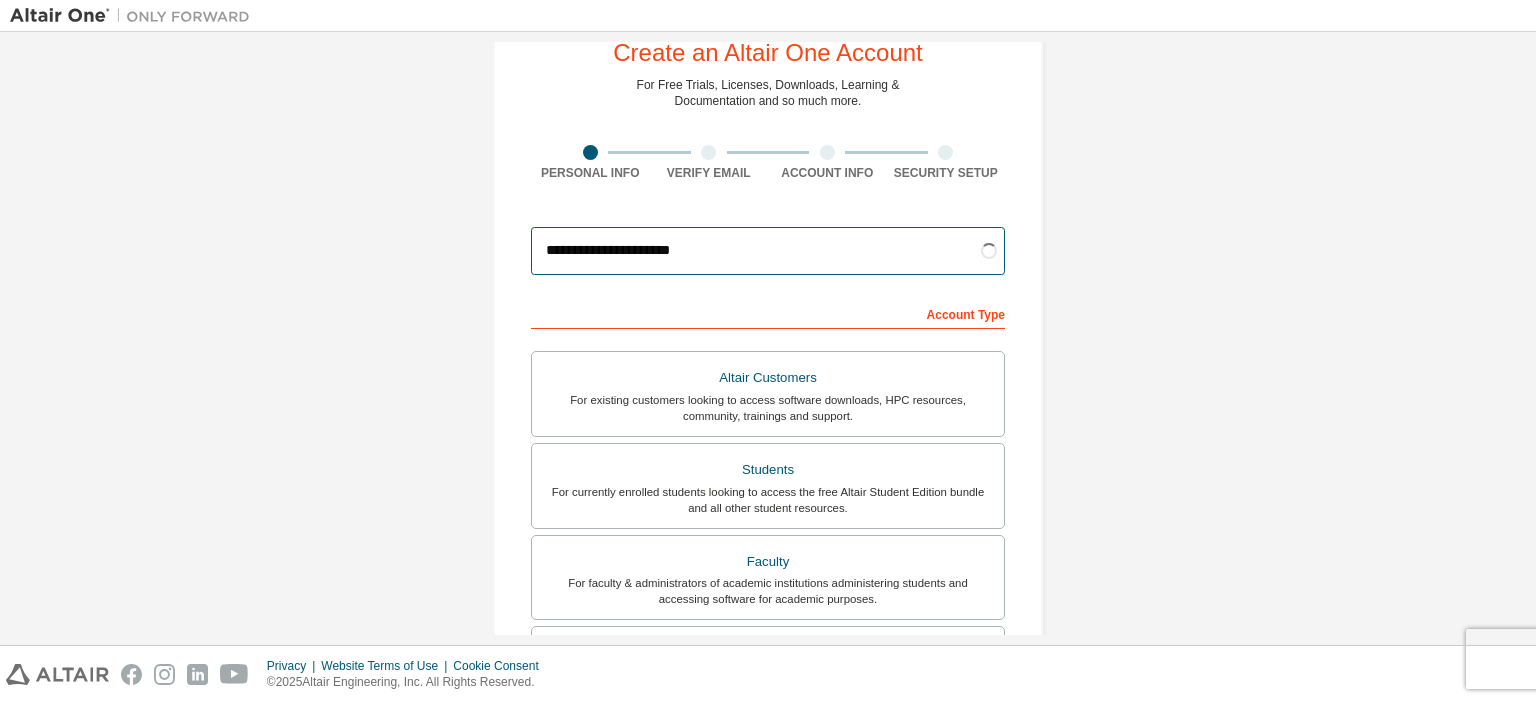 scroll, scrollTop: 200, scrollLeft: 0, axis: vertical 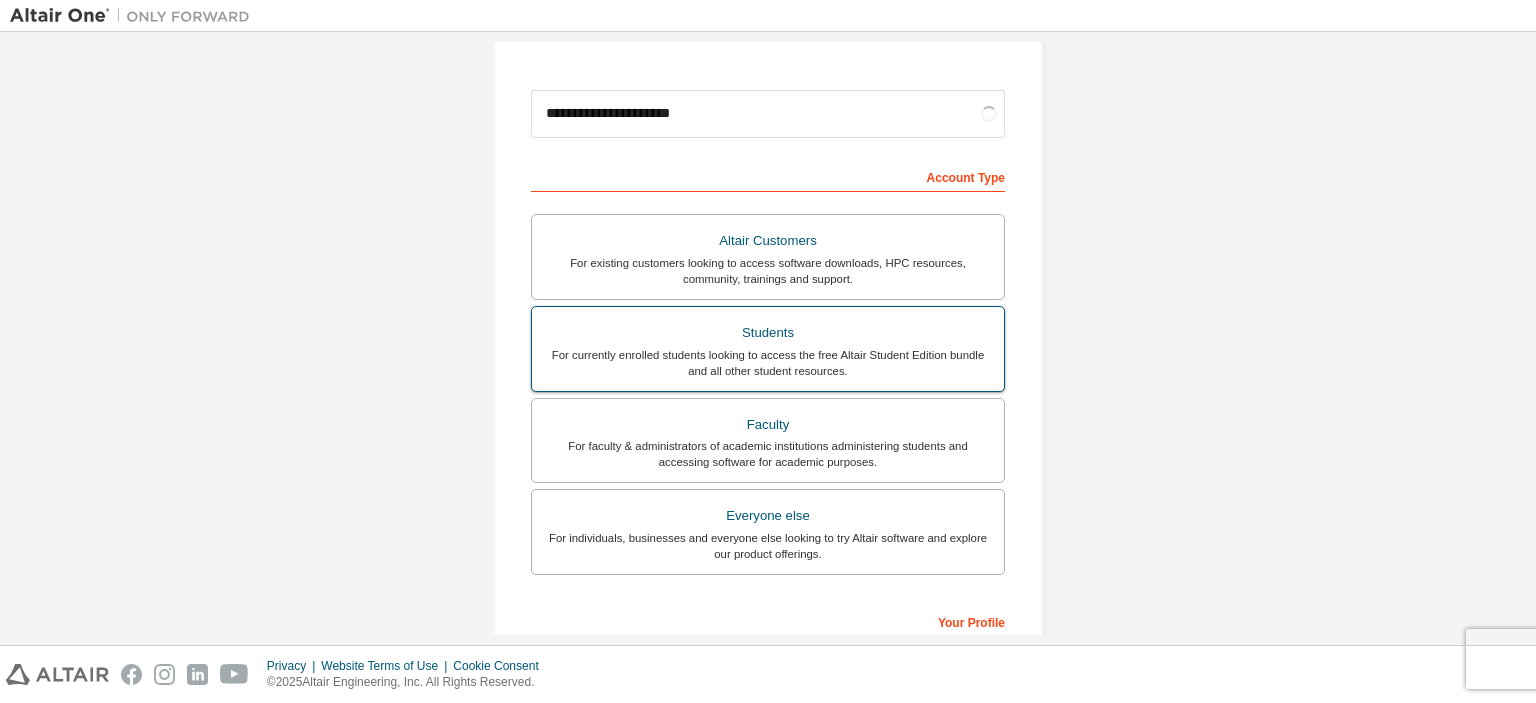 click on "Students" at bounding box center (768, 333) 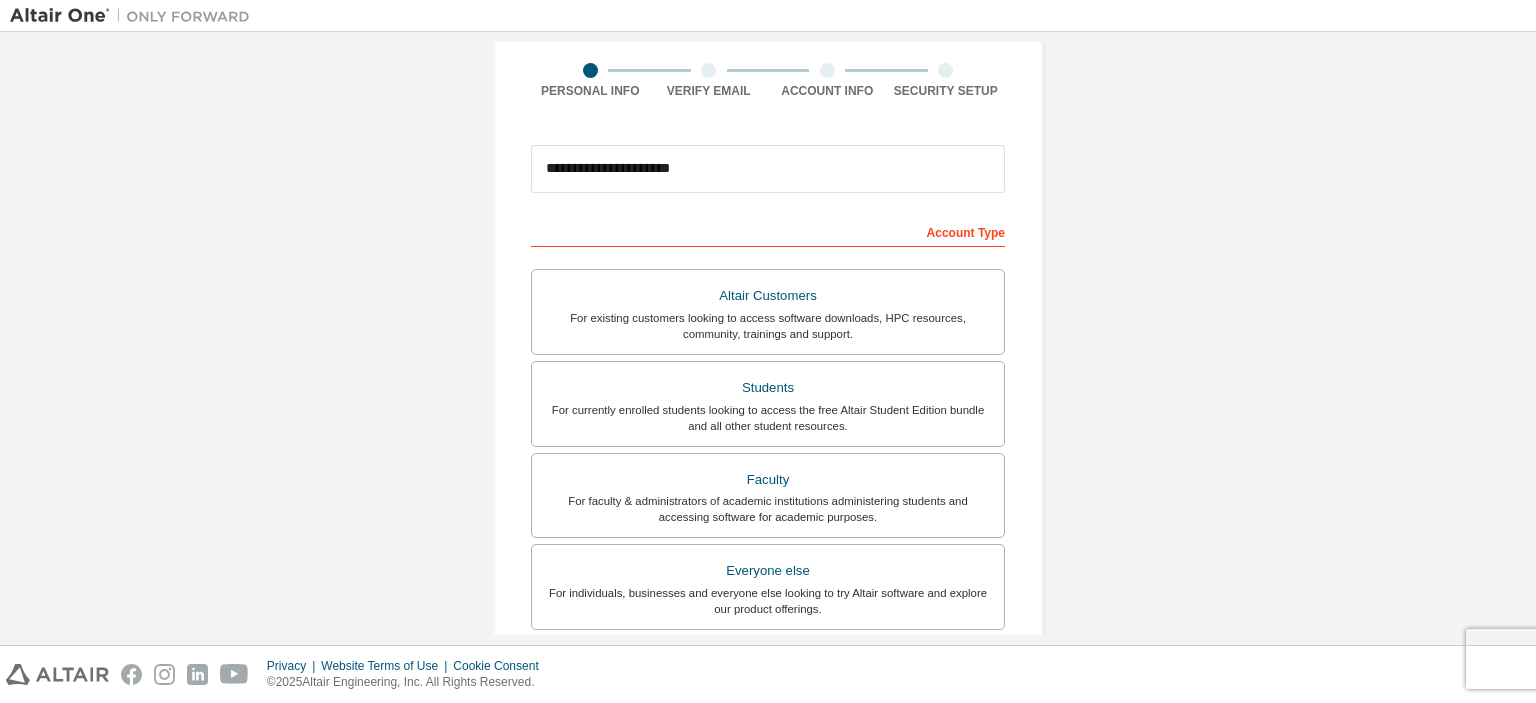 scroll, scrollTop: 100, scrollLeft: 0, axis: vertical 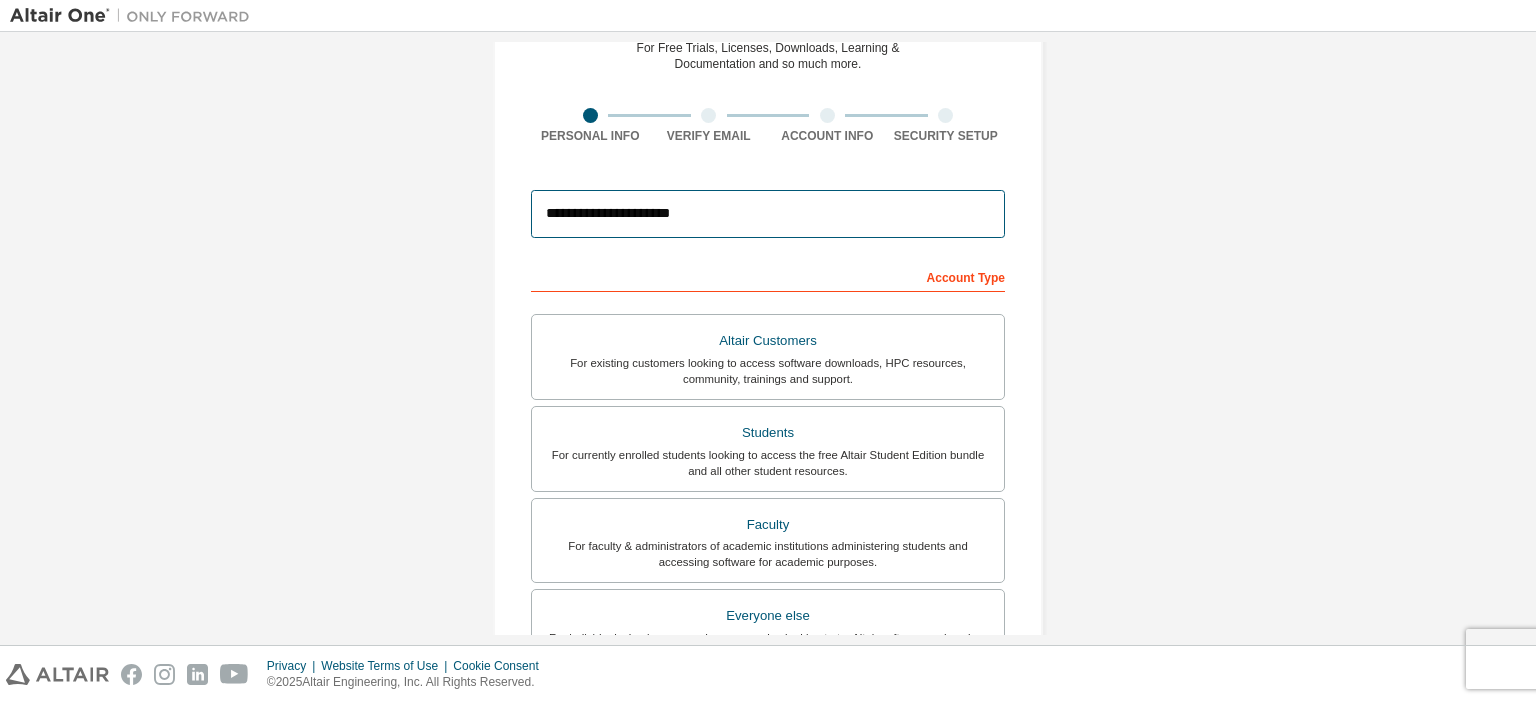 click on "**********" at bounding box center [768, 214] 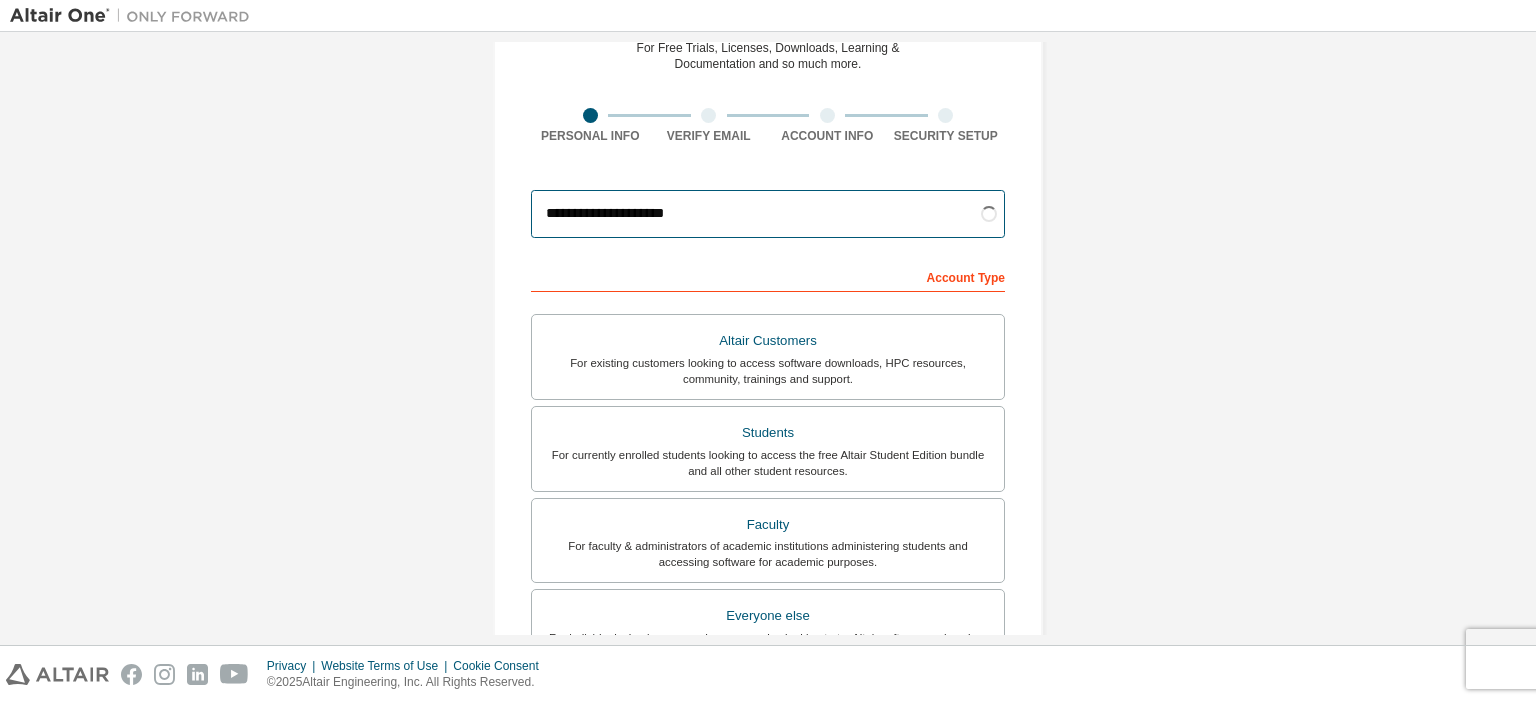 type on "**********" 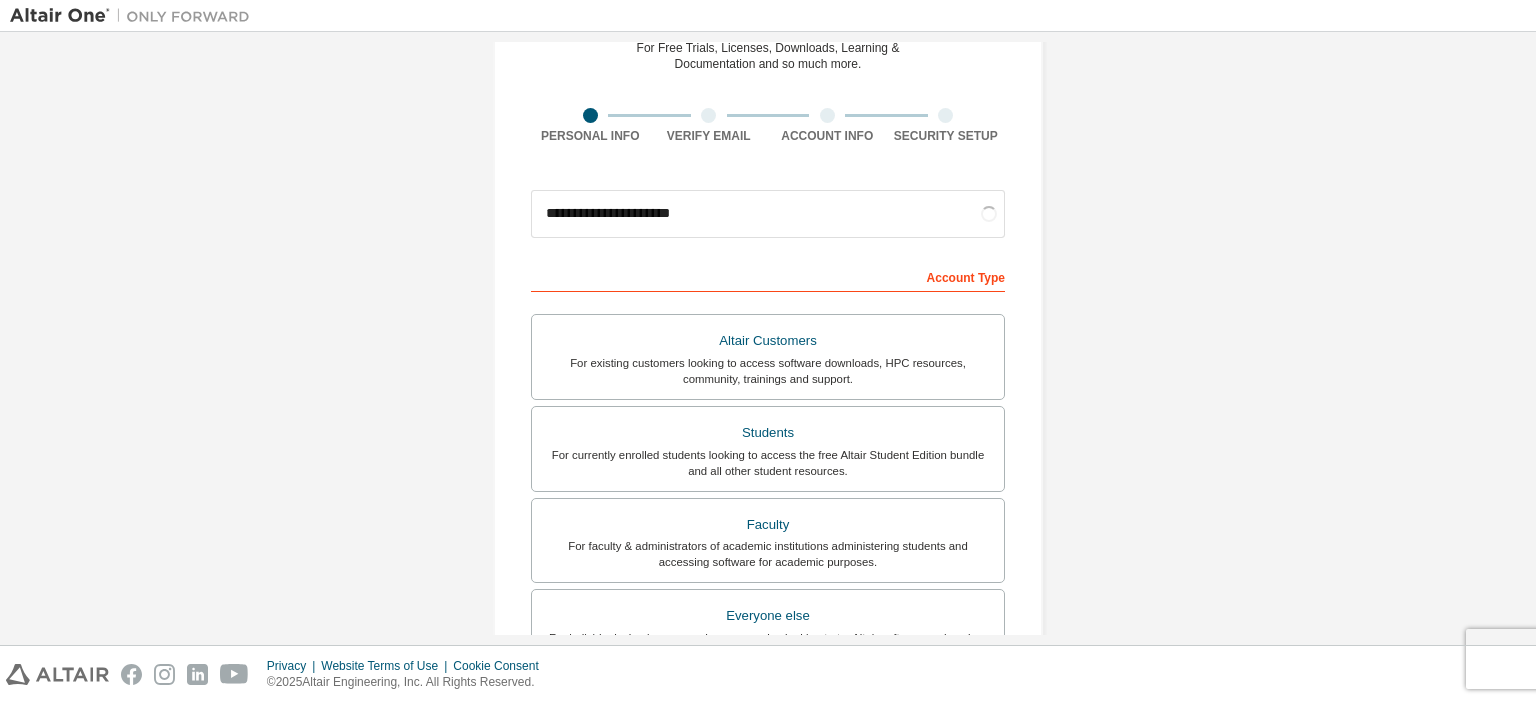 click on "**********" at bounding box center [768, 471] 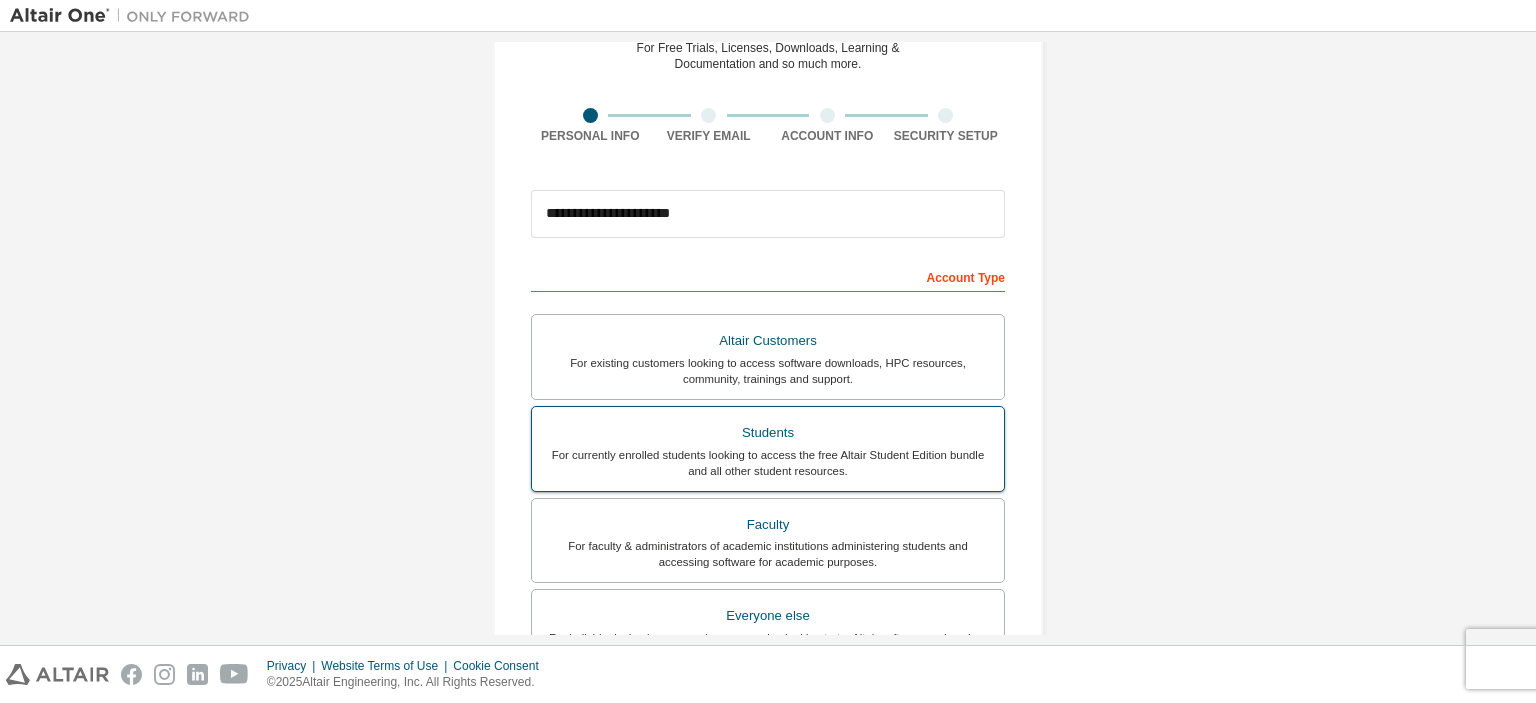 click on "Students For currently enrolled students looking to access the free Altair Student Edition bundle and all other student resources." at bounding box center [768, 449] 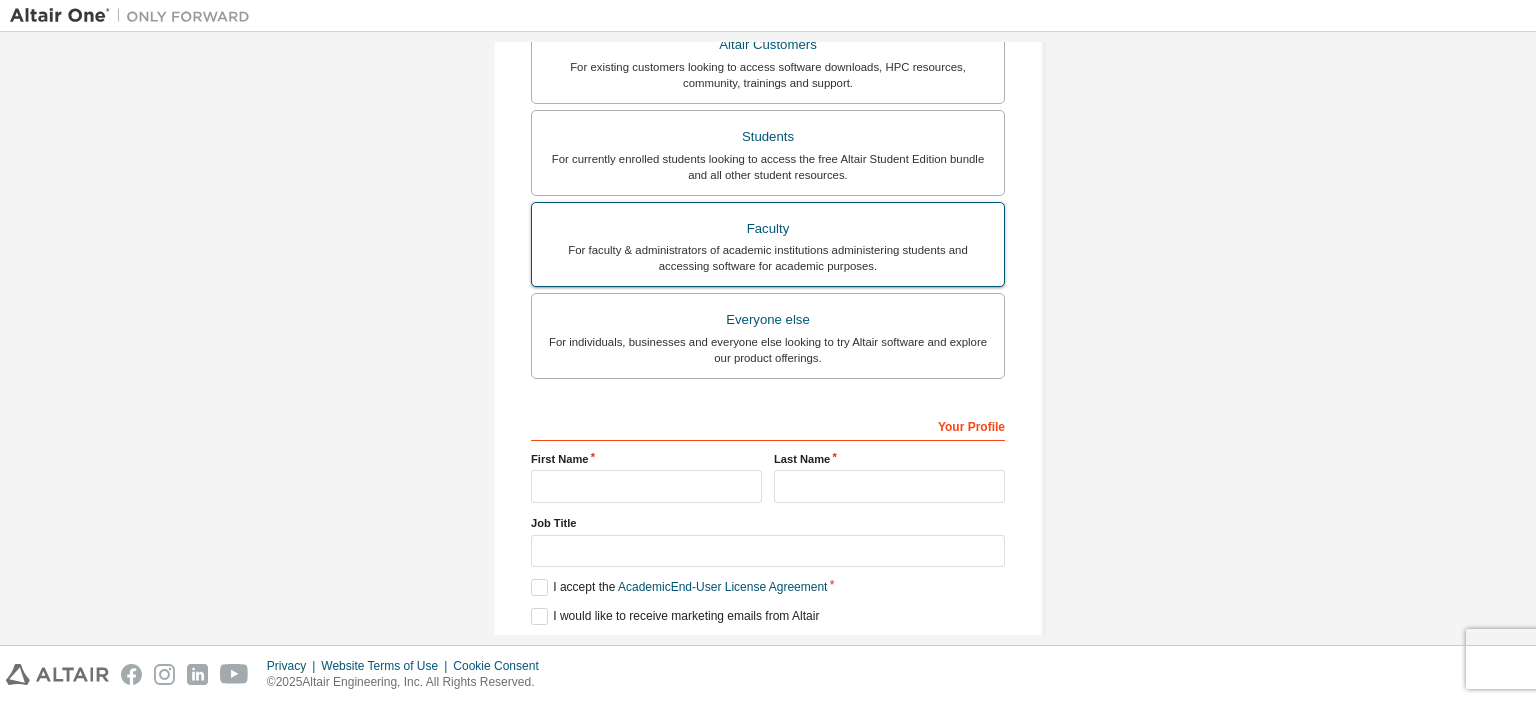 scroll, scrollTop: 400, scrollLeft: 0, axis: vertical 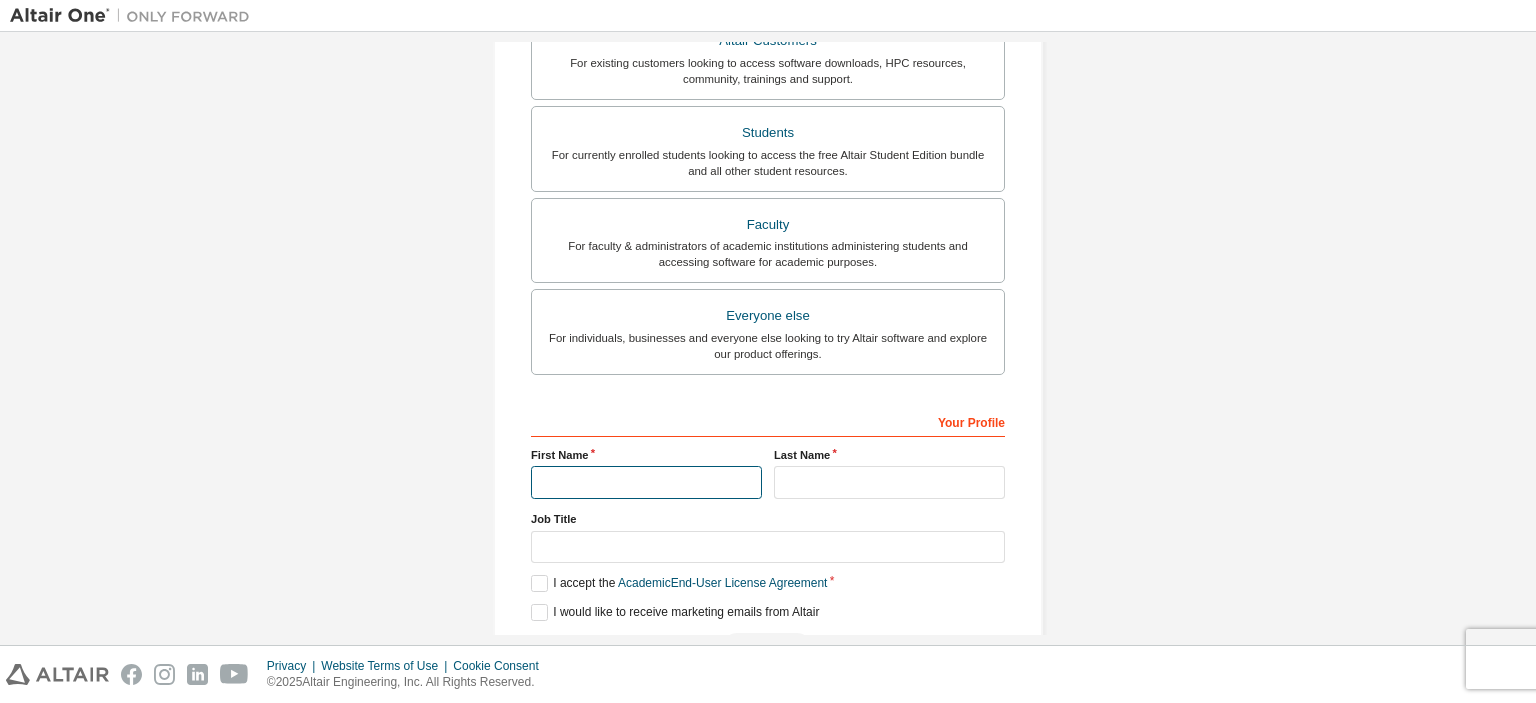 click at bounding box center (646, 482) 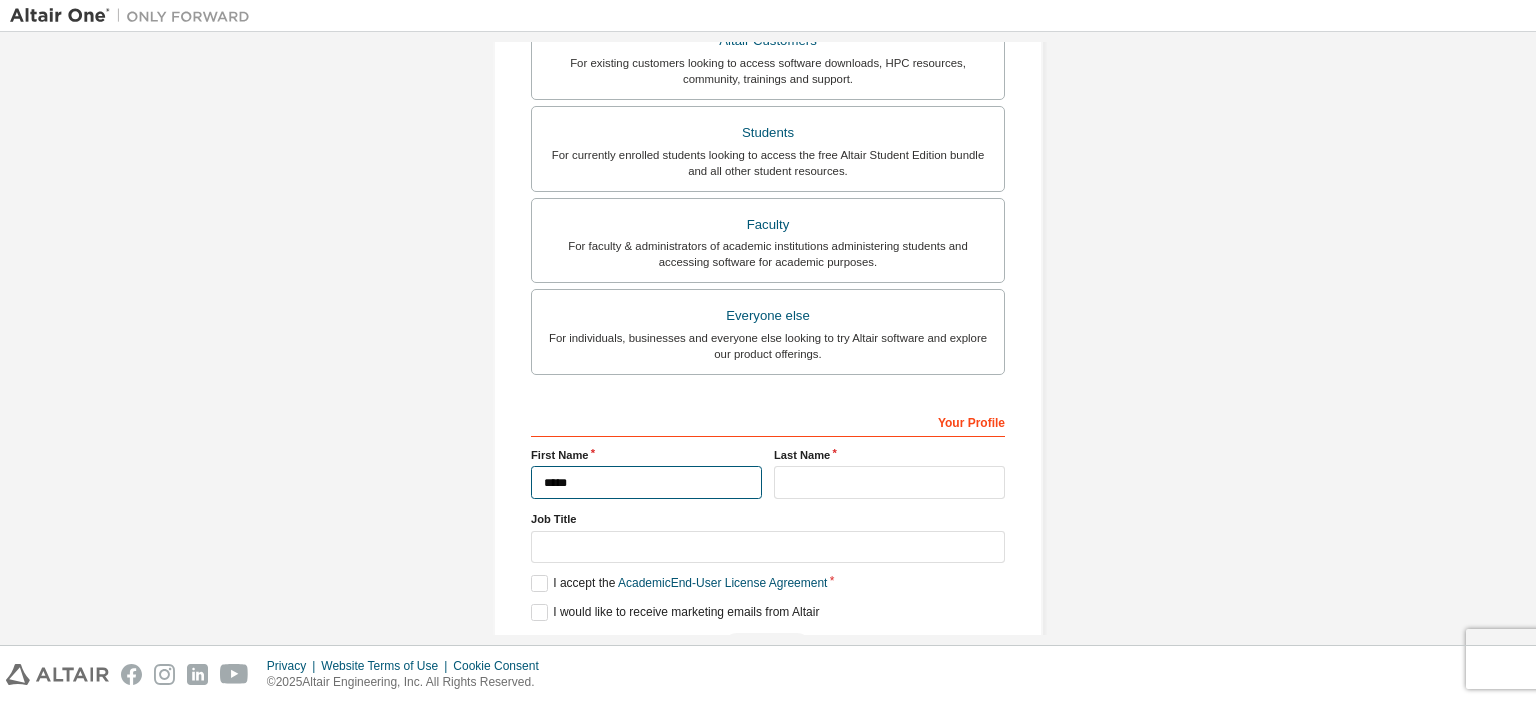 type on "*****" 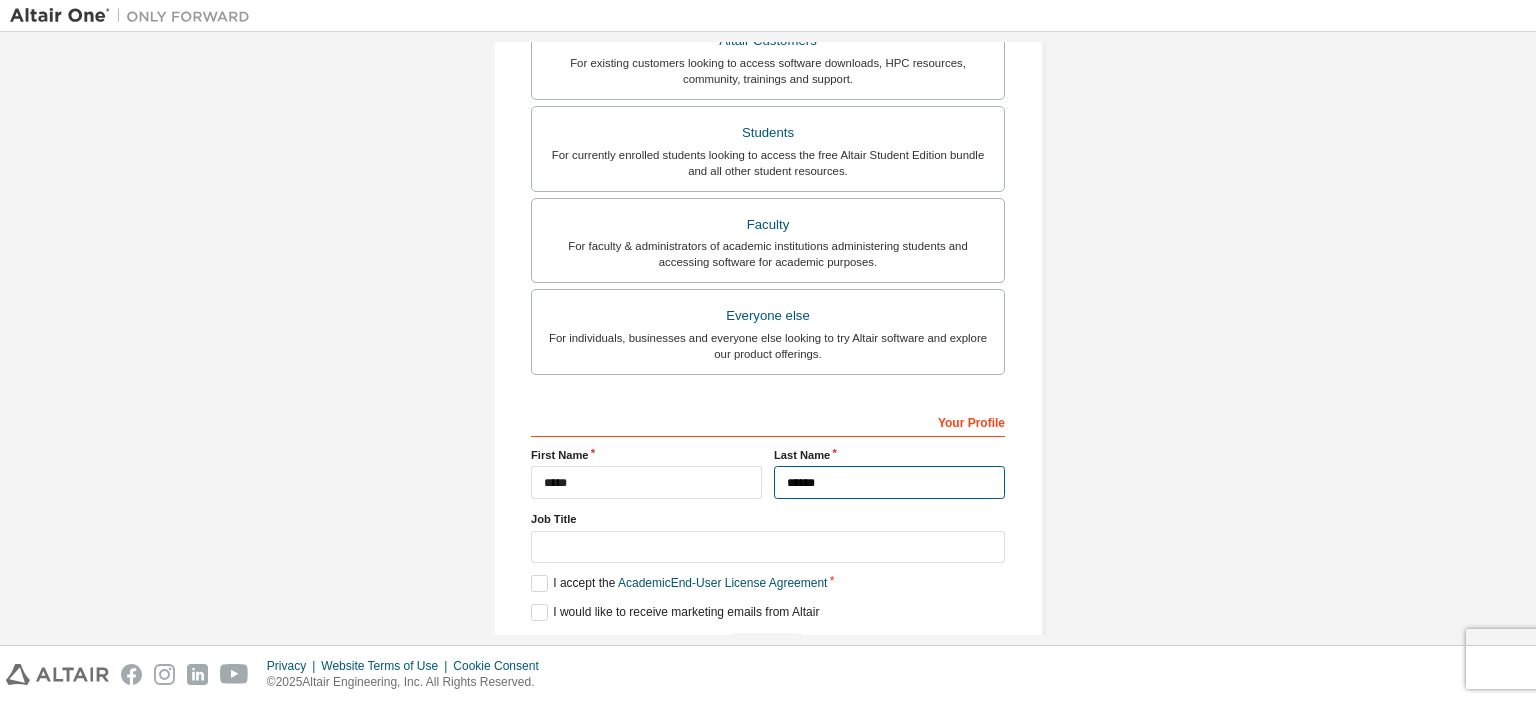 type on "******" 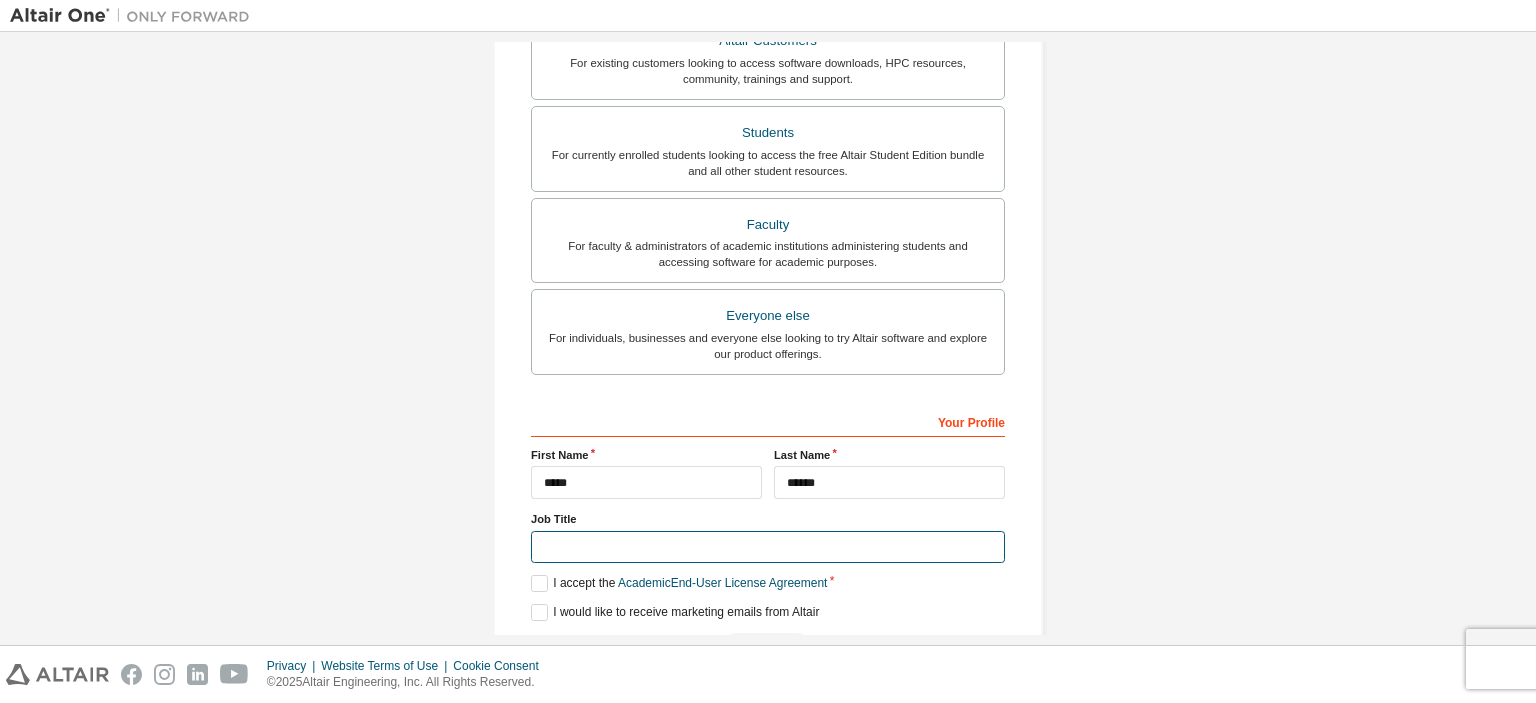 scroll, scrollTop: 461, scrollLeft: 0, axis: vertical 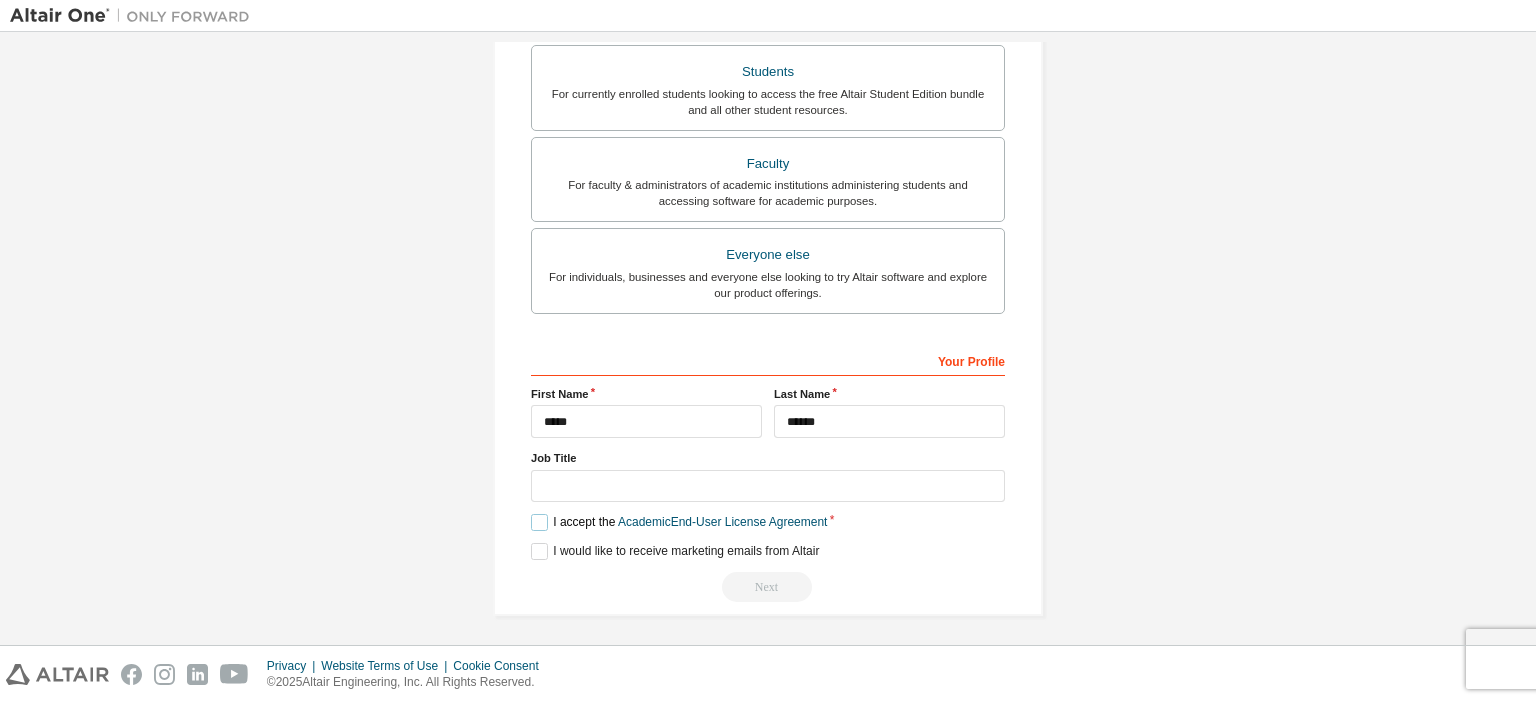click on "I accept the   Academic   End-User License Agreement" at bounding box center [679, 522] 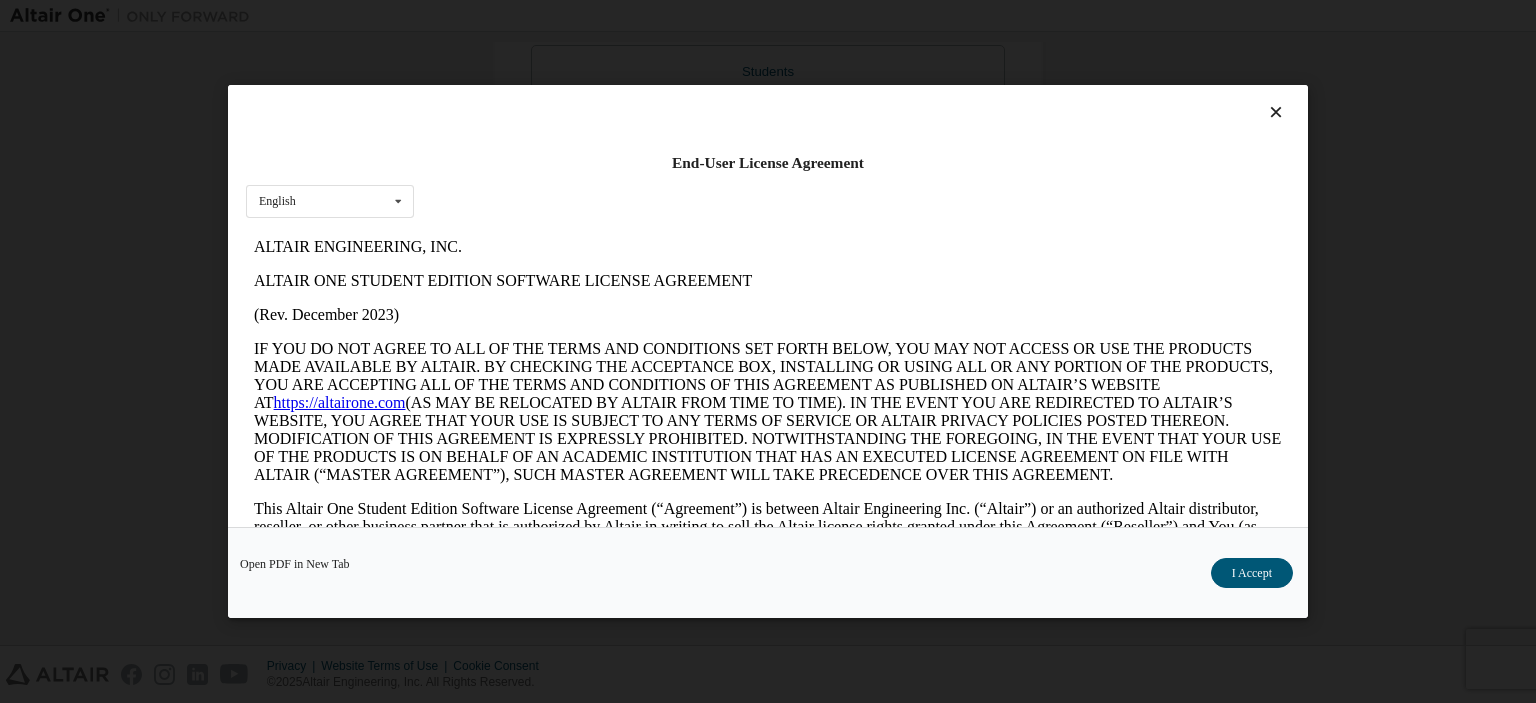 scroll, scrollTop: 0, scrollLeft: 0, axis: both 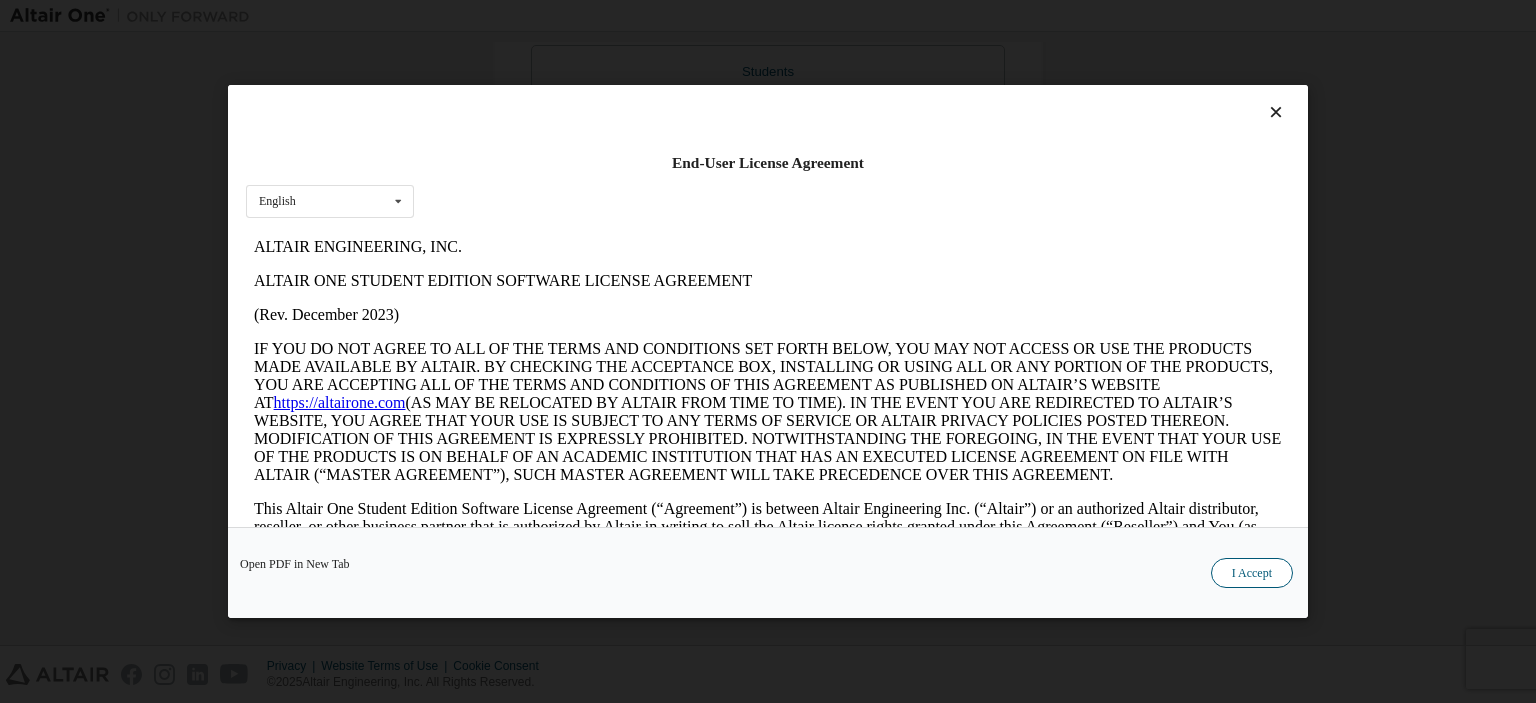 click on "I Accept" at bounding box center (1252, 573) 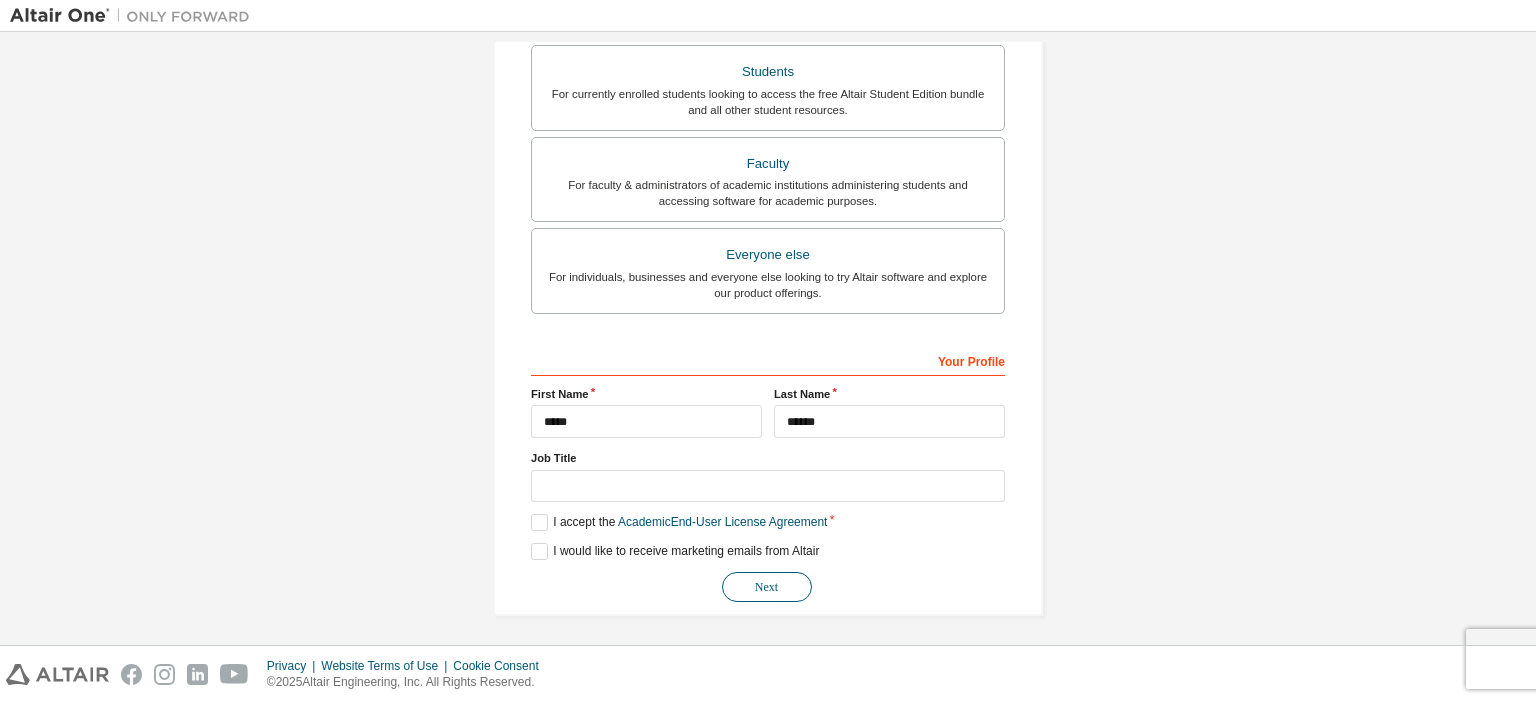 drag, startPoint x: 724, startPoint y: 579, endPoint x: 787, endPoint y: 580, distance: 63.007935 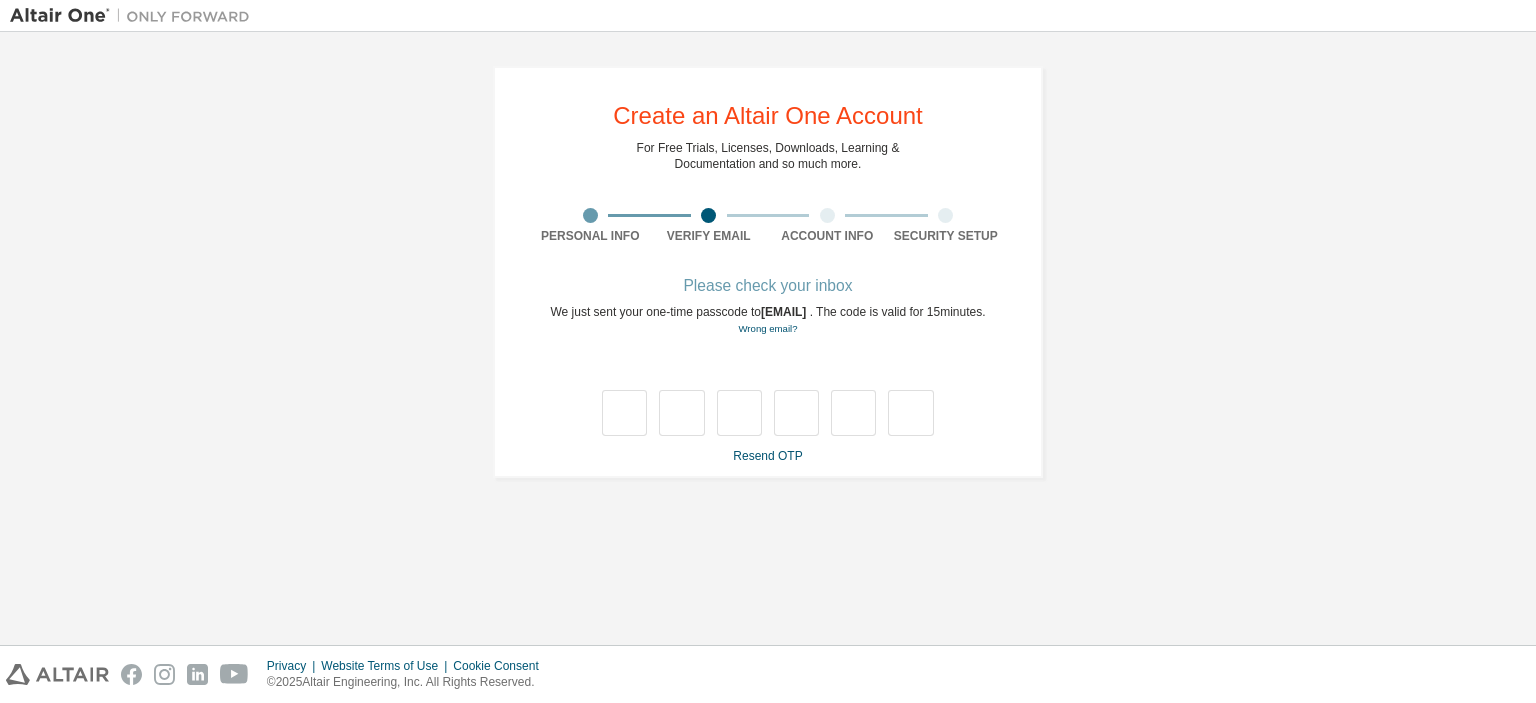 scroll, scrollTop: 0, scrollLeft: 0, axis: both 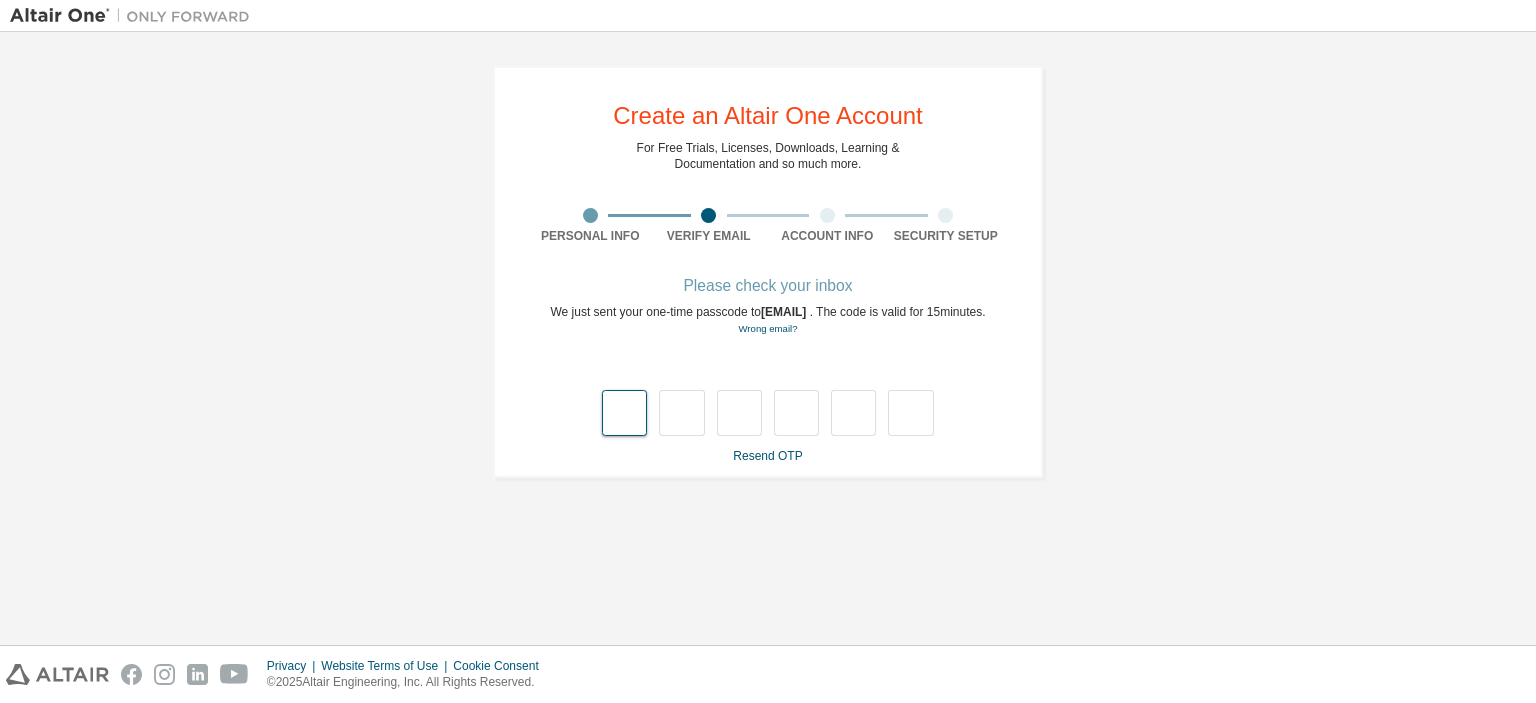 click at bounding box center (624, 413) 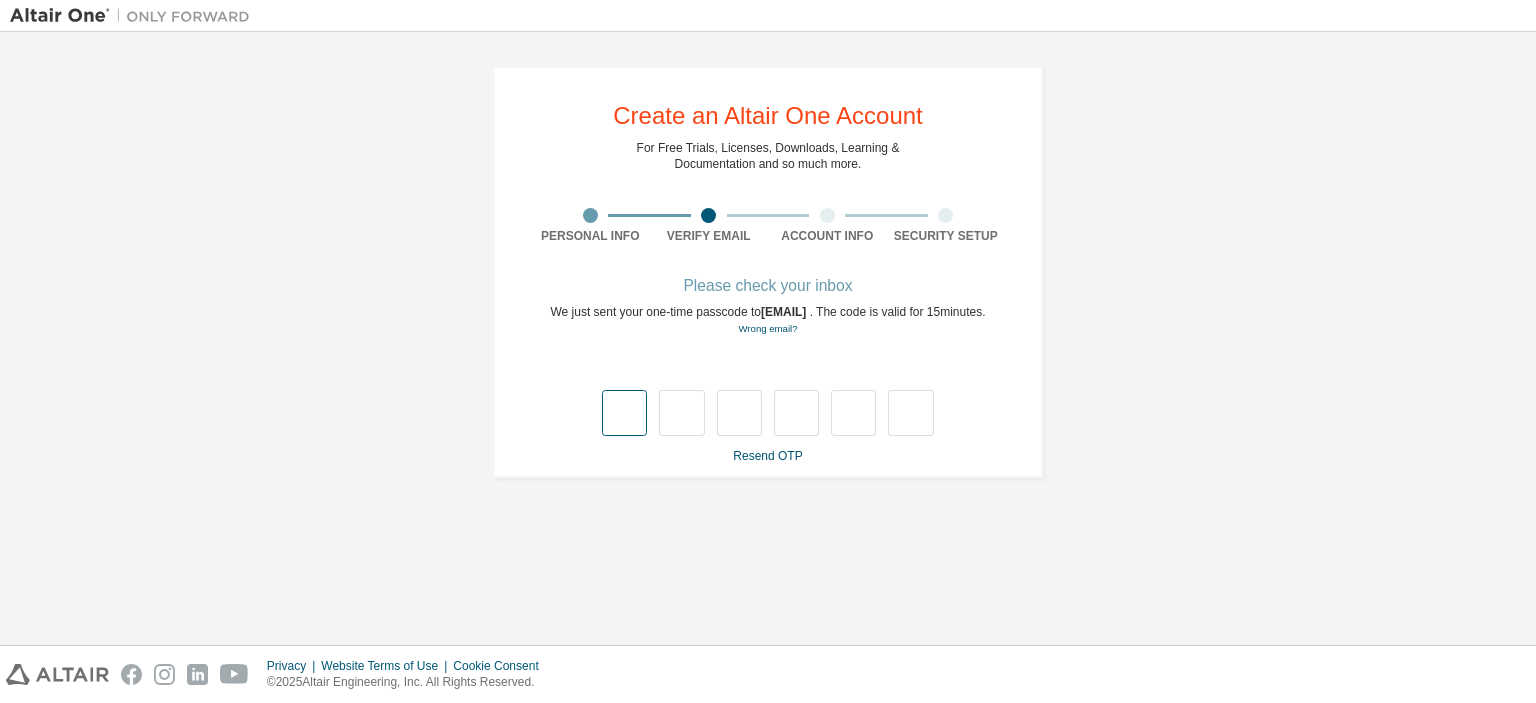 type on "*" 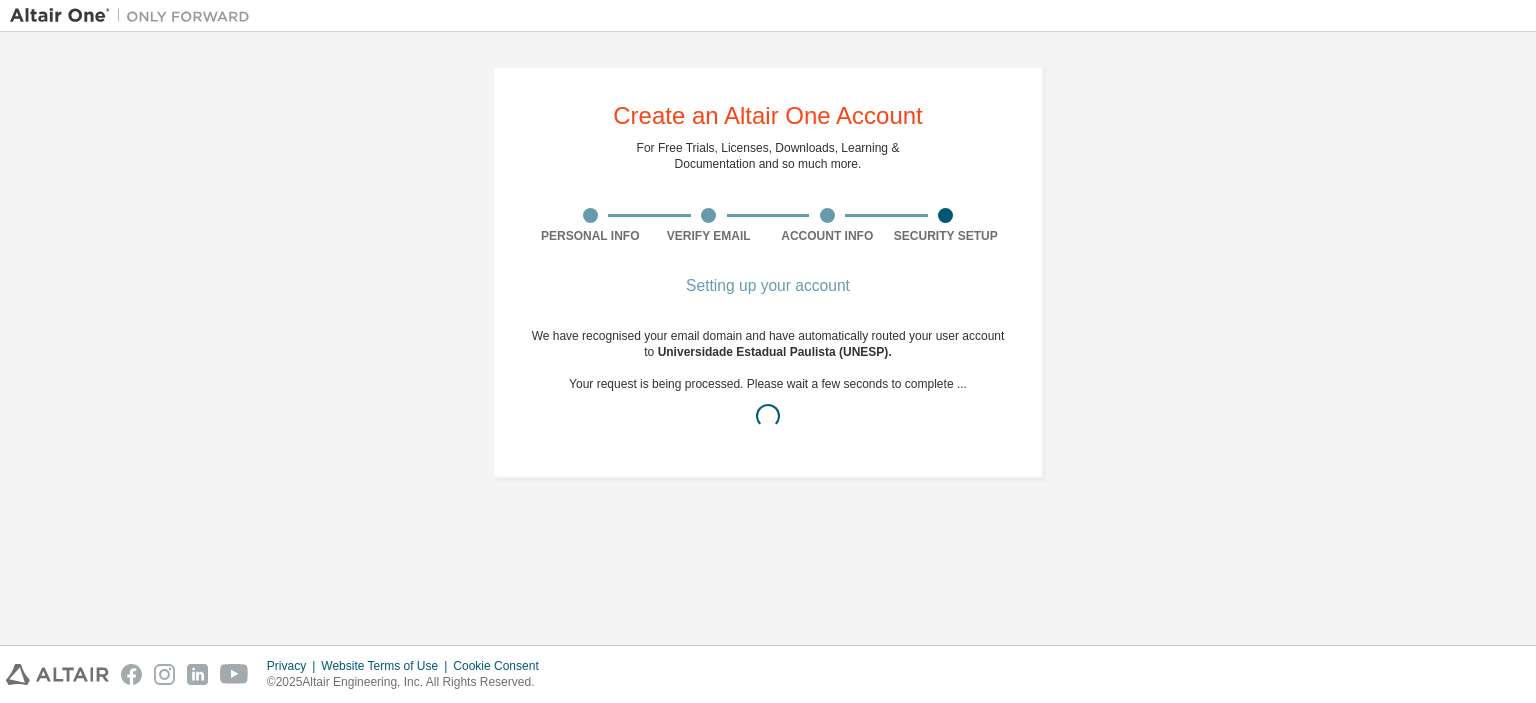 drag, startPoint x: 932, startPoint y: 328, endPoint x: 808, endPoint y: 337, distance: 124.32619 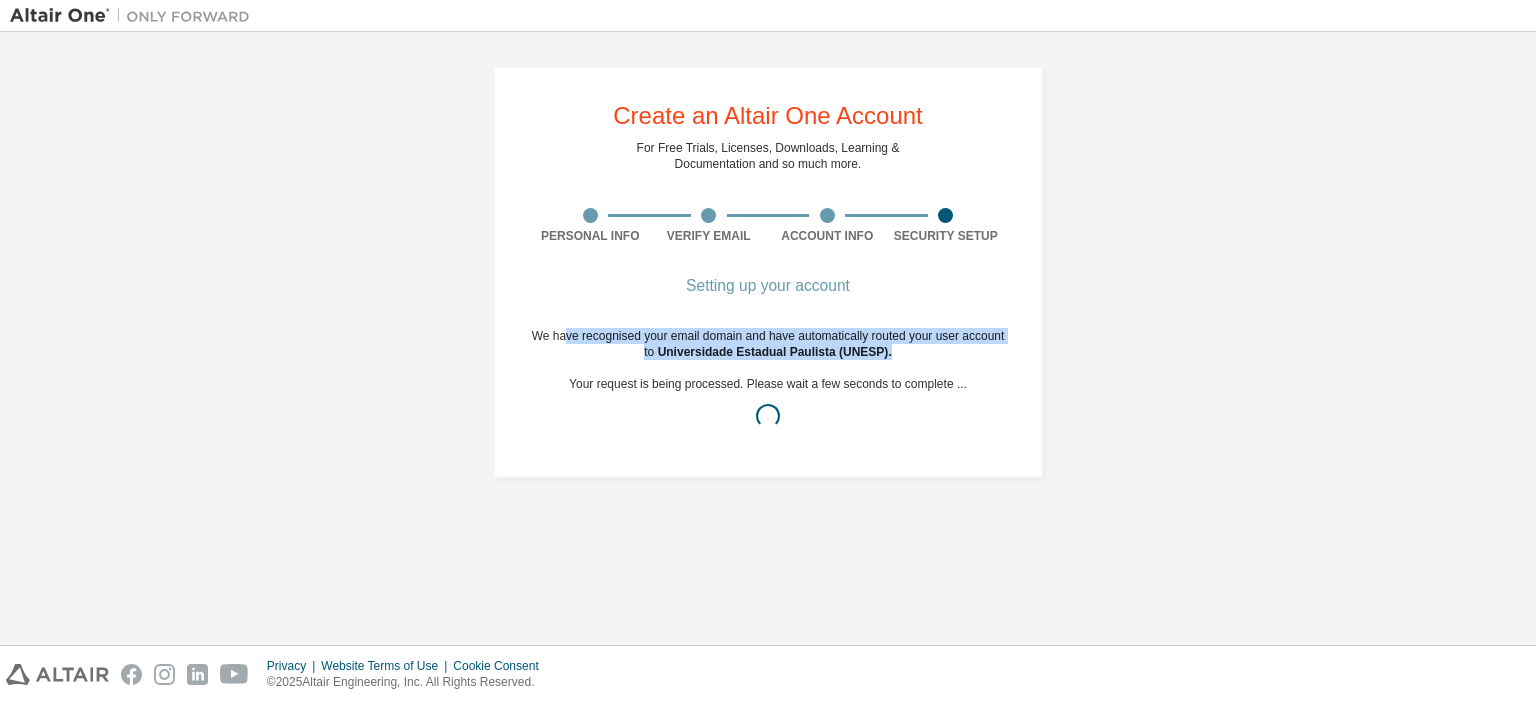 drag, startPoint x: 564, startPoint y: 339, endPoint x: 895, endPoint y: 345, distance: 331.05438 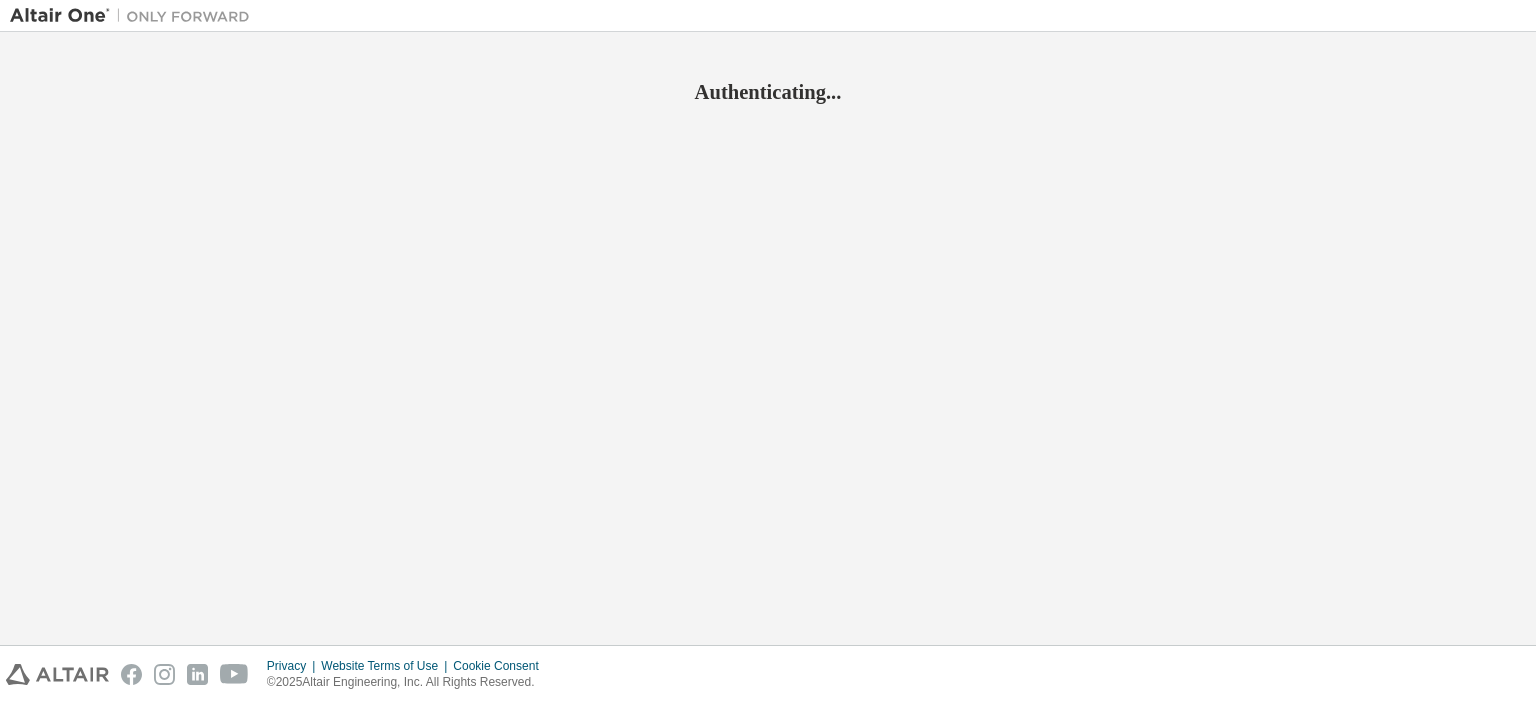 scroll, scrollTop: 0, scrollLeft: 0, axis: both 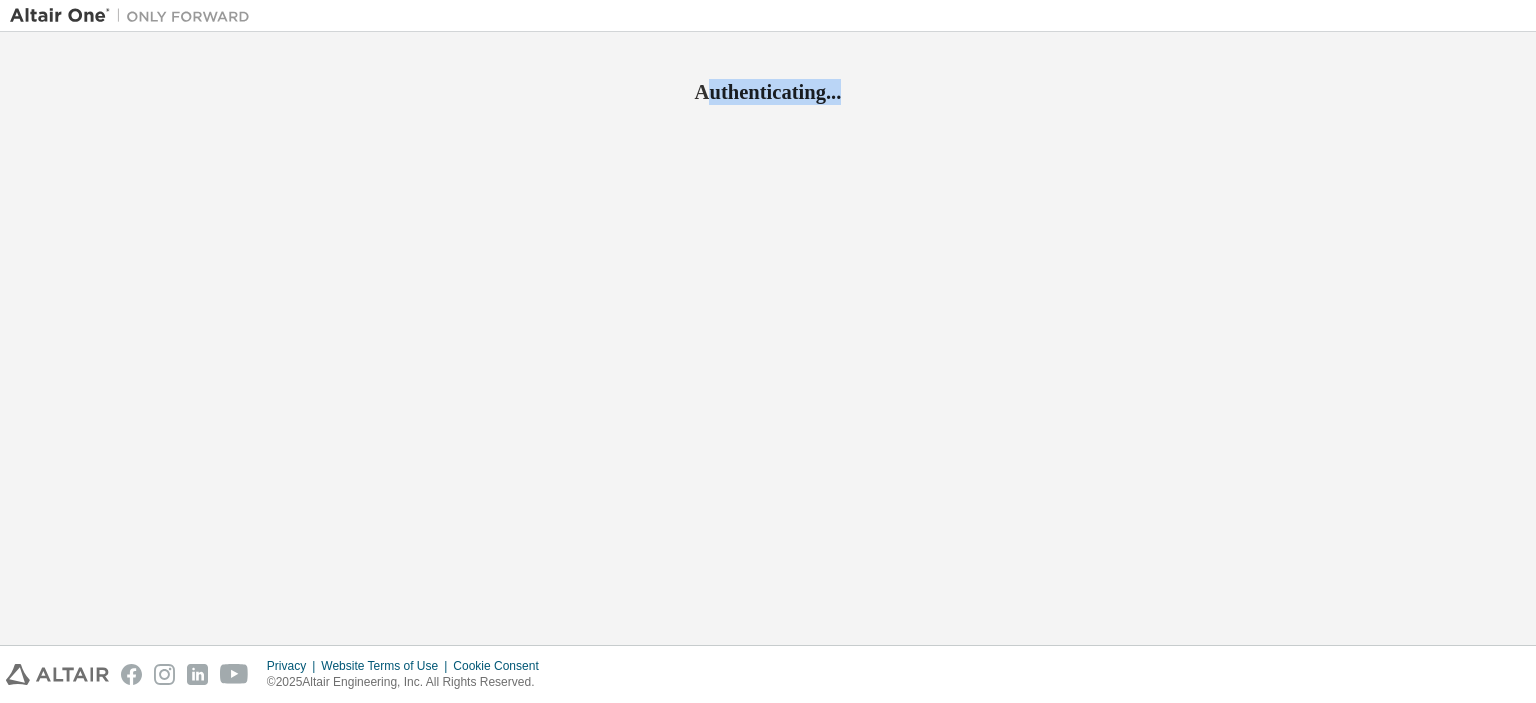 drag, startPoint x: 710, startPoint y: 91, endPoint x: 923, endPoint y: 104, distance: 213.39635 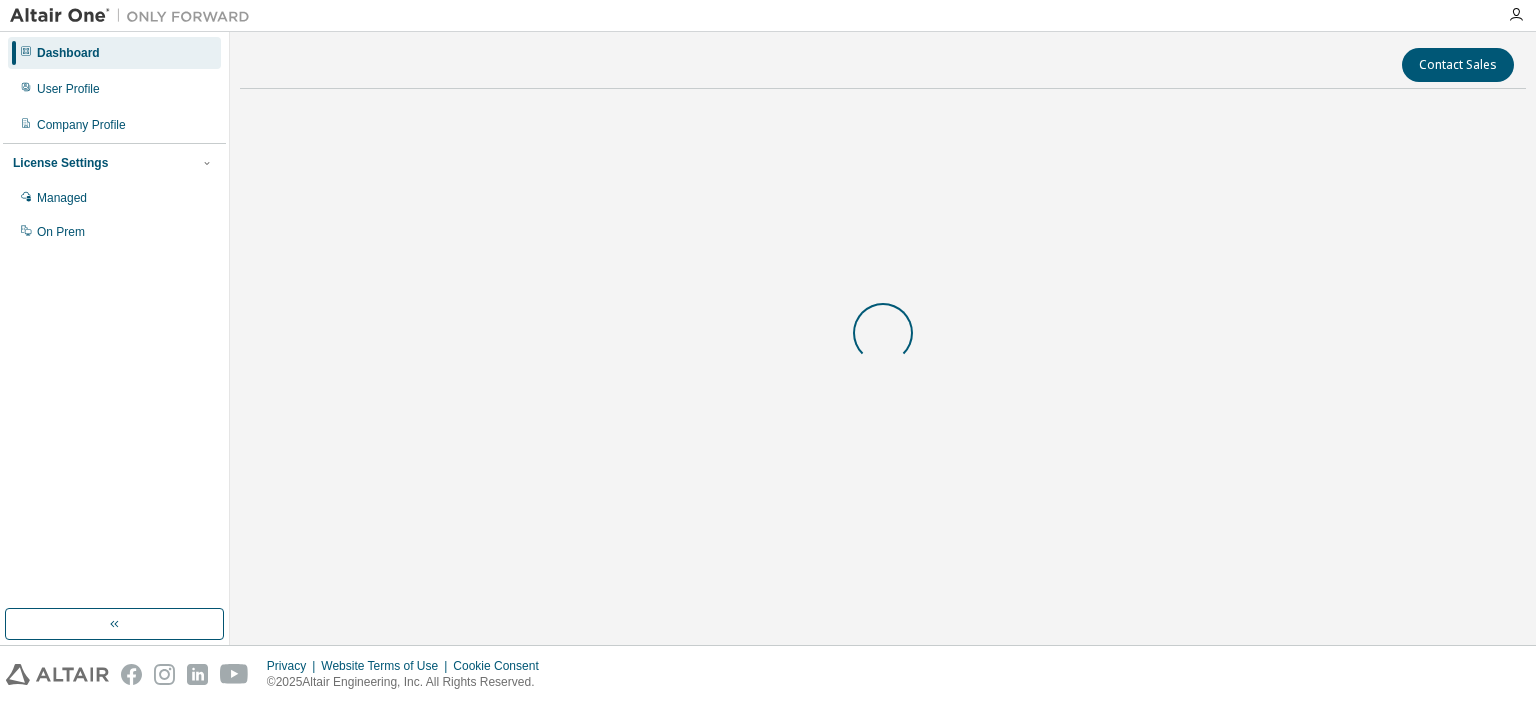 scroll, scrollTop: 0, scrollLeft: 0, axis: both 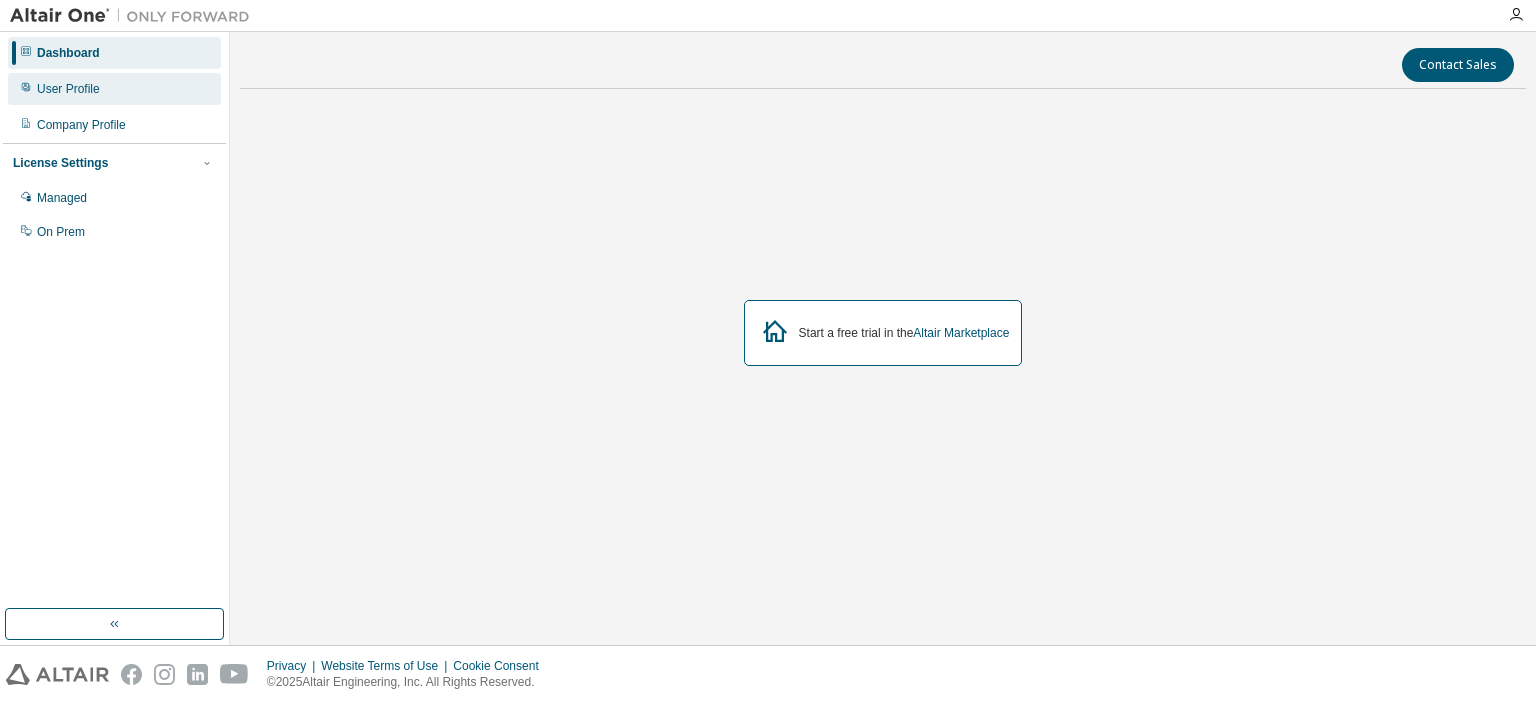 click on "User Profile" at bounding box center (114, 89) 